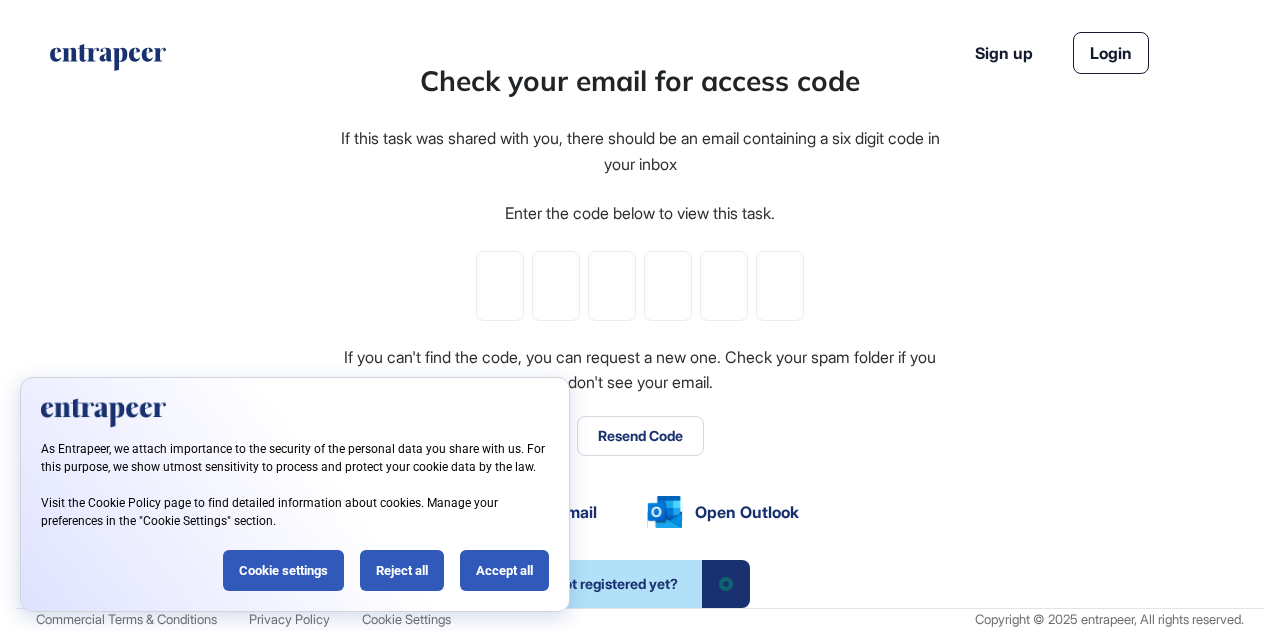 scroll, scrollTop: 0, scrollLeft: 0, axis: both 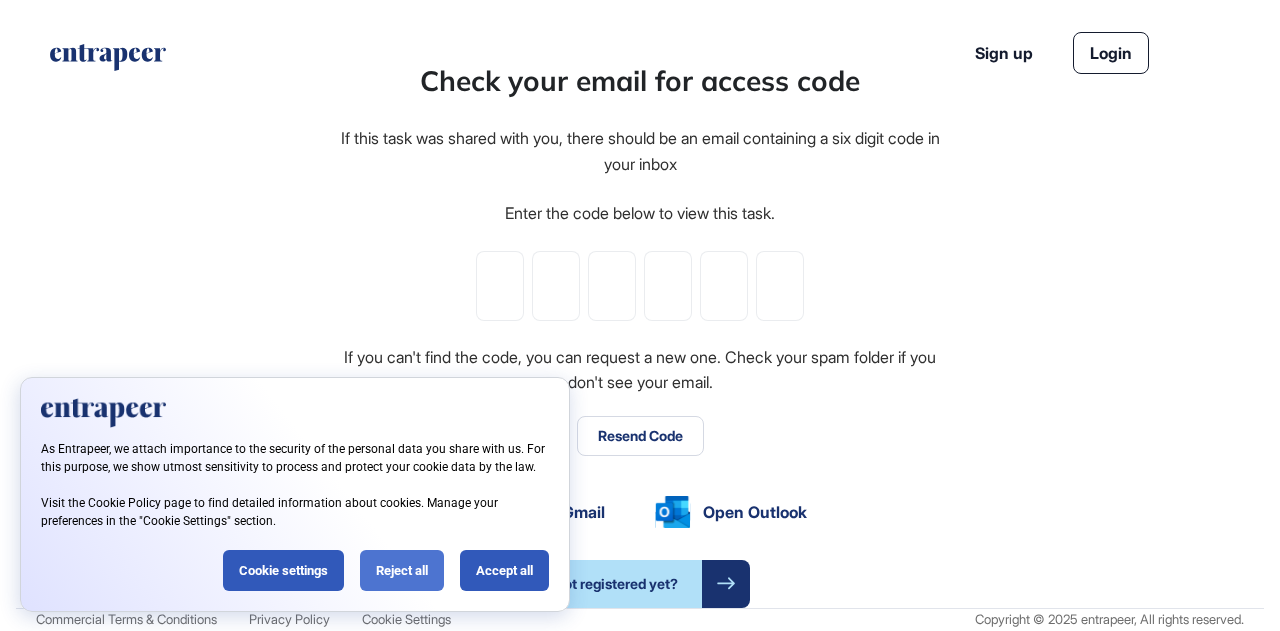 click on "Reject all" 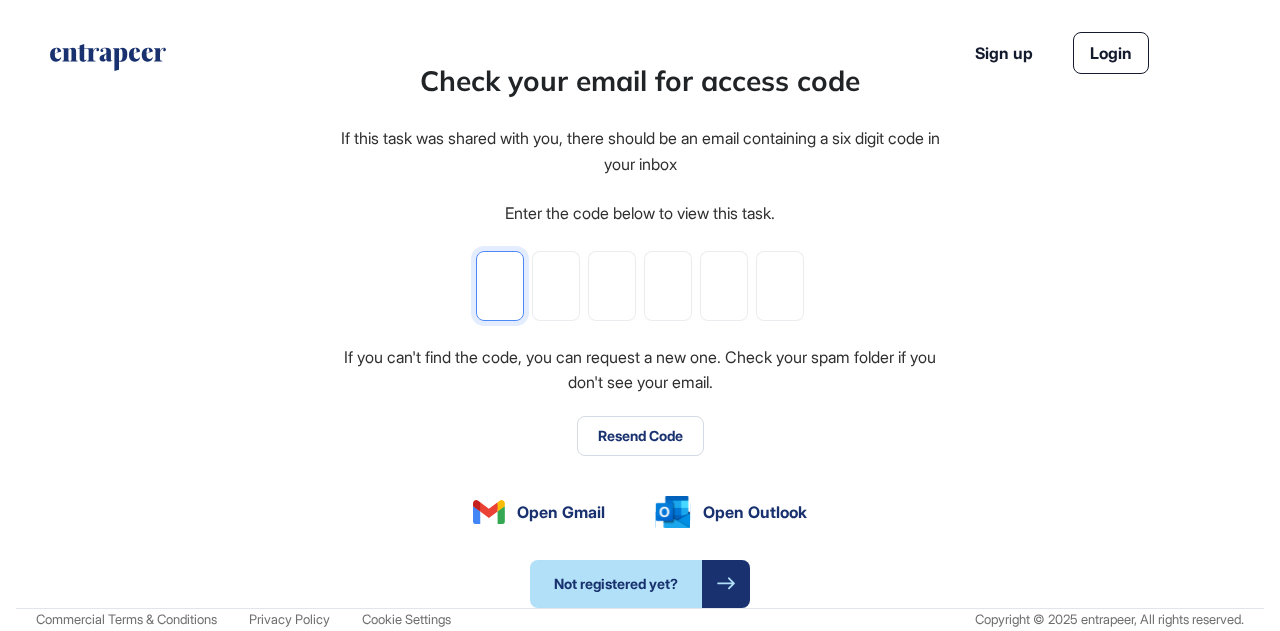 click 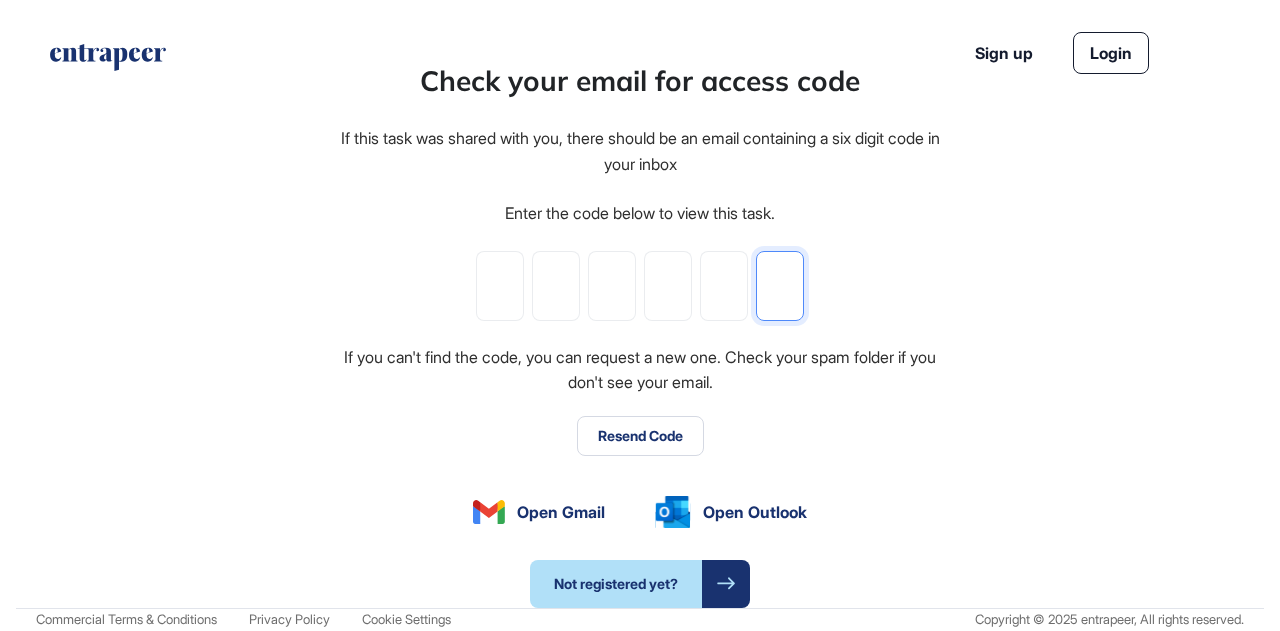 paste on "*" 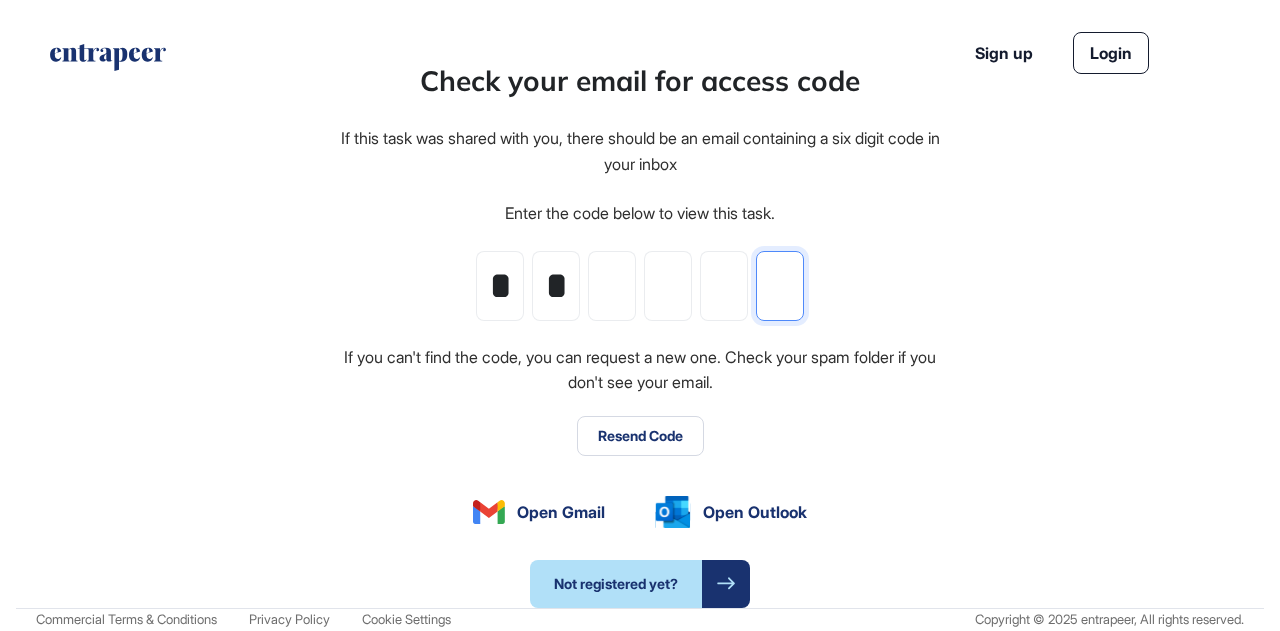 type on "*" 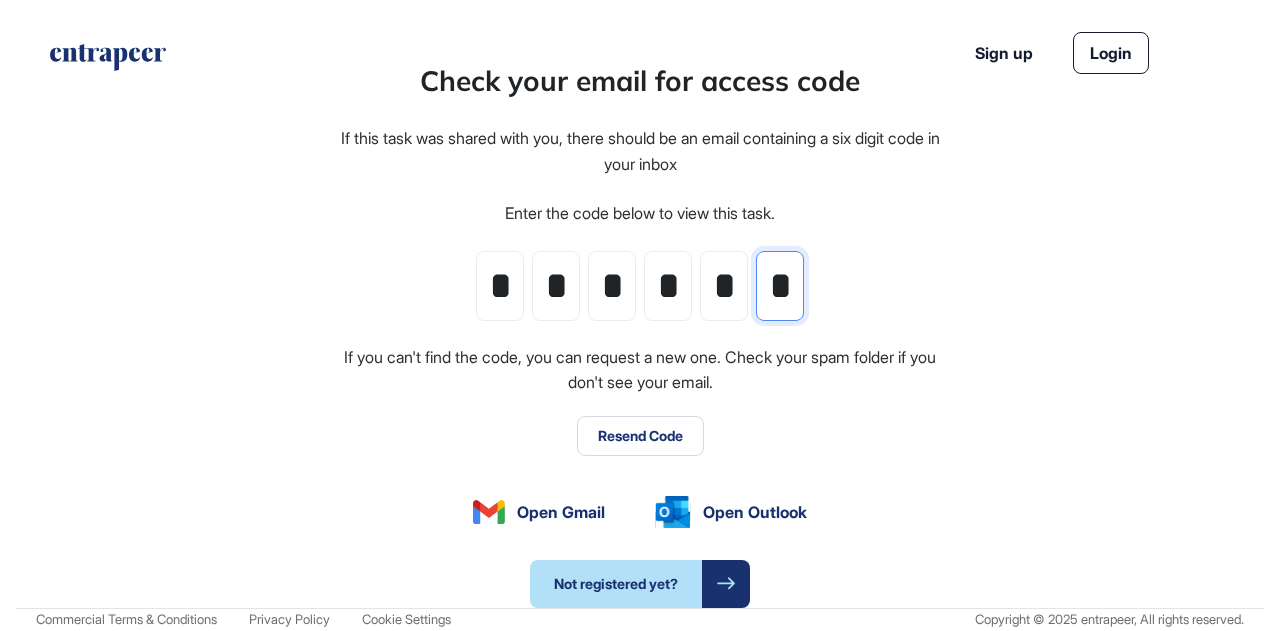 scroll, scrollTop: 0, scrollLeft: 2, axis: horizontal 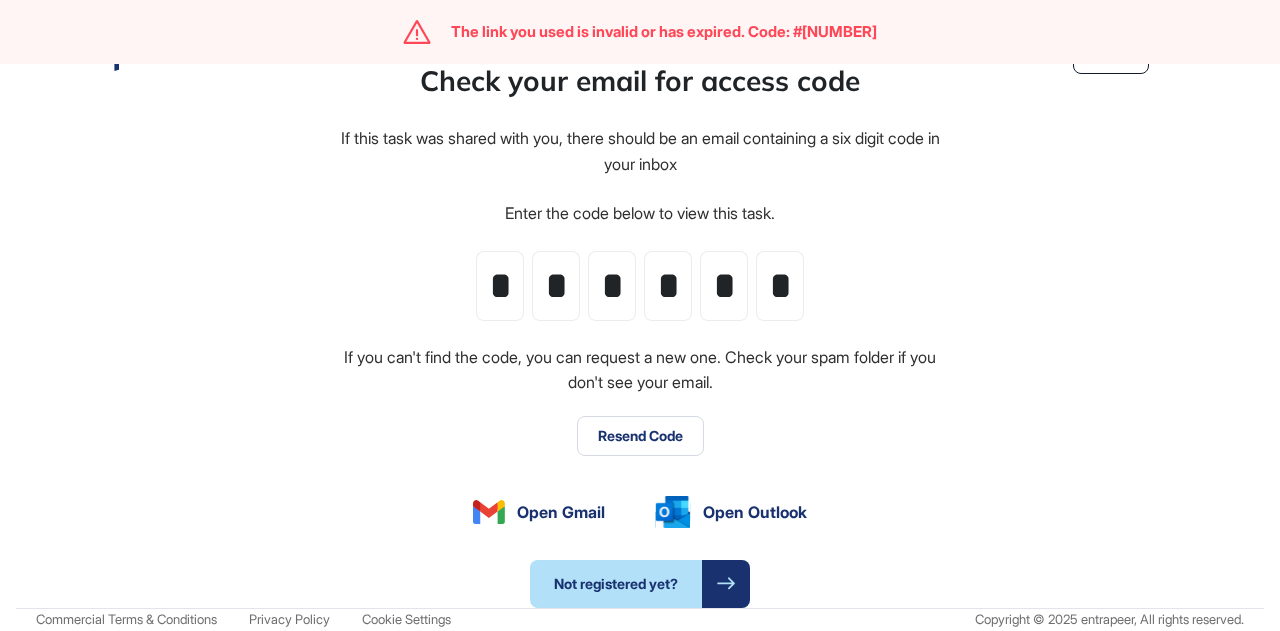 click on "Check your email for access code If this task was shared with you, there should be an email containing a six digit code in your inbox Enter the code below to view this task. * * * * * * If you can't find the code, you can request a new one. Check your spam folder if you don't see your email. Resend Code Open Gmail Open Outlook Not registered yet?" at bounding box center (640, 334) 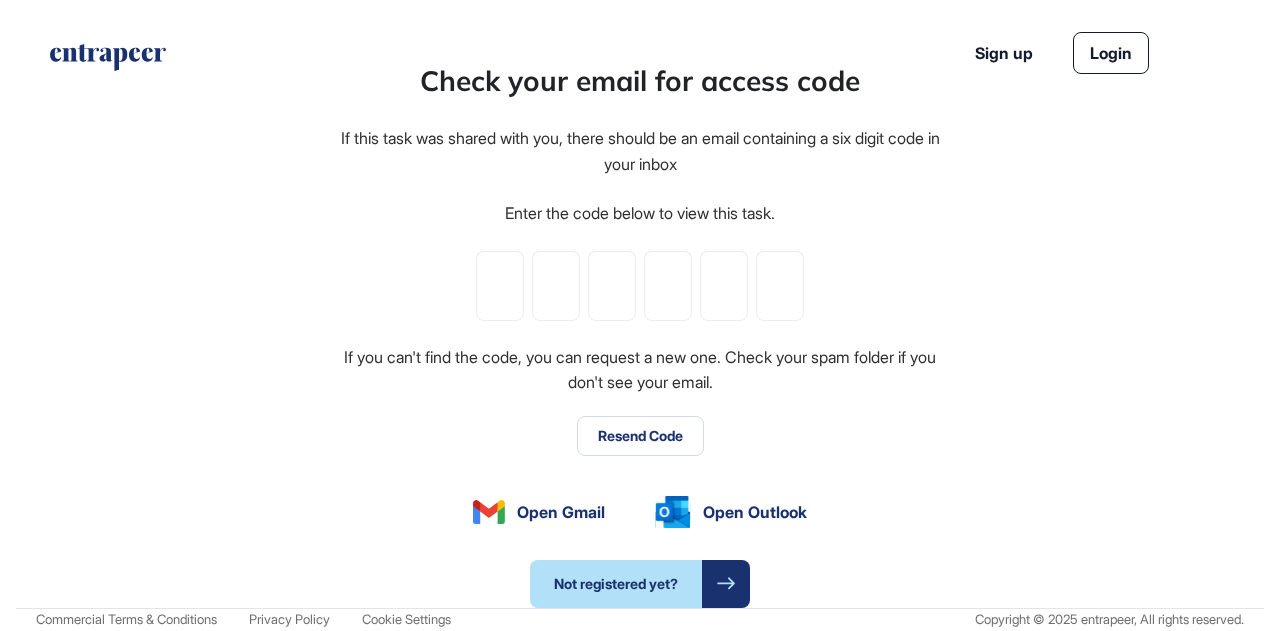 scroll, scrollTop: 0, scrollLeft: 0, axis: both 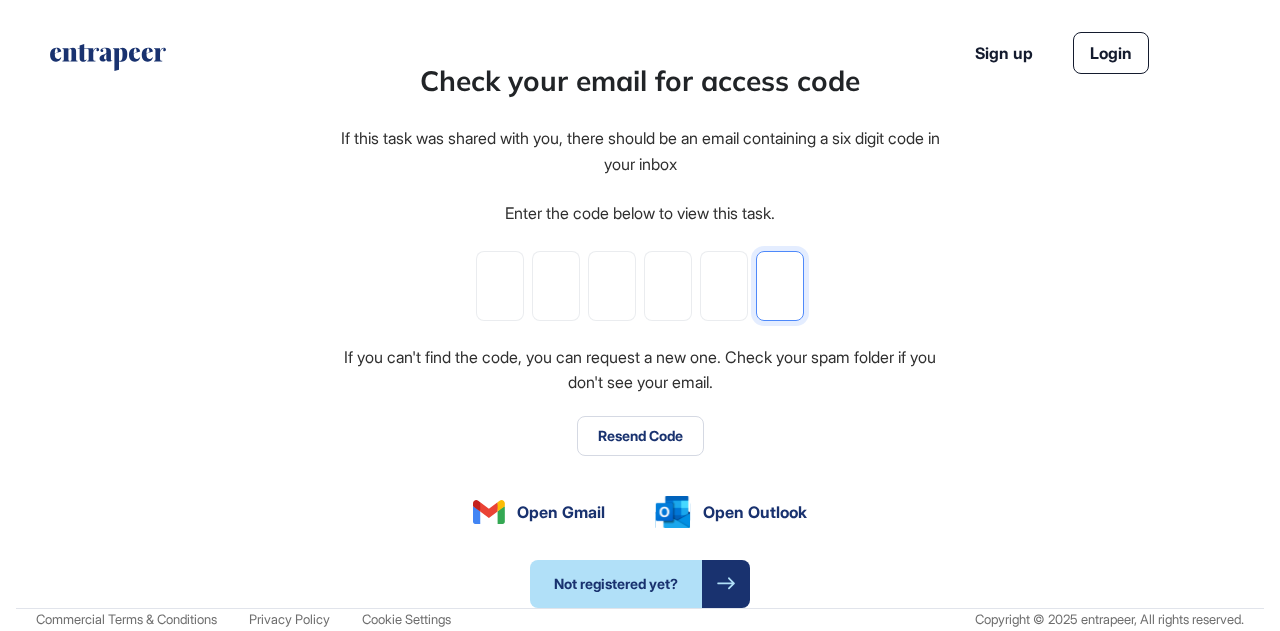paste on "*" 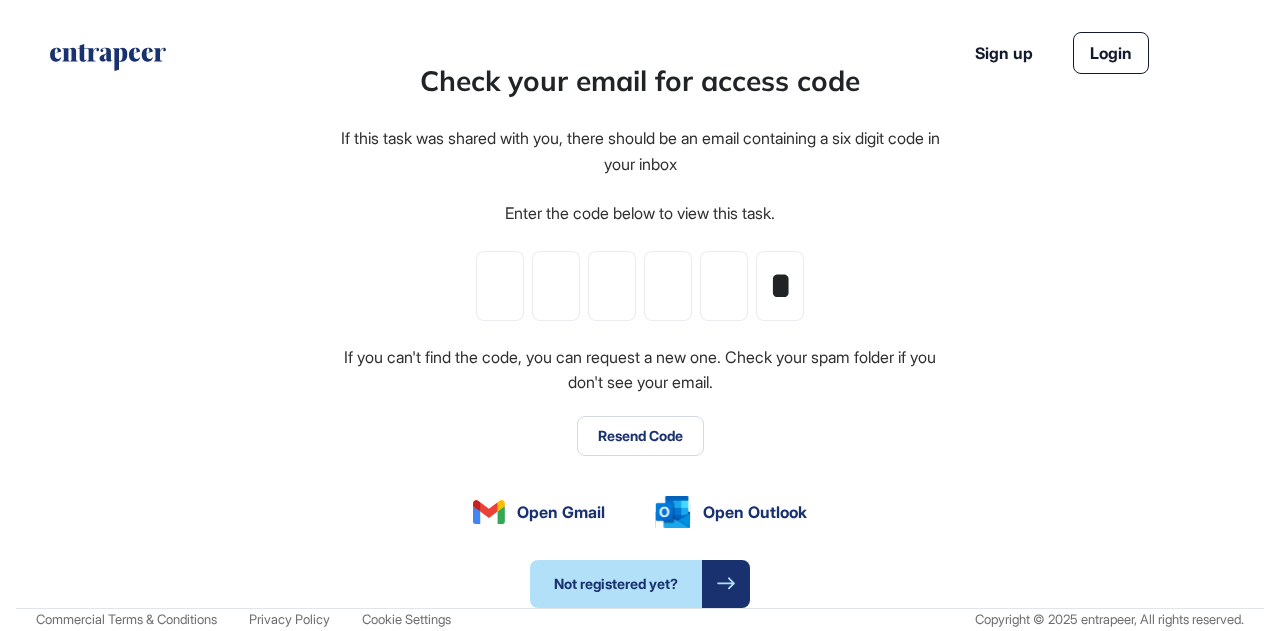 click on "Check your email for access code If this task was shared with you, there should be an email containing a six digit code in your inbox Enter the code below to view this task. * If you can't find the code, you can request a new one. Check your spam folder if you don't see your email. Resend Code Open Gmail Open Outlook Not registered yet?" at bounding box center (640, 334) 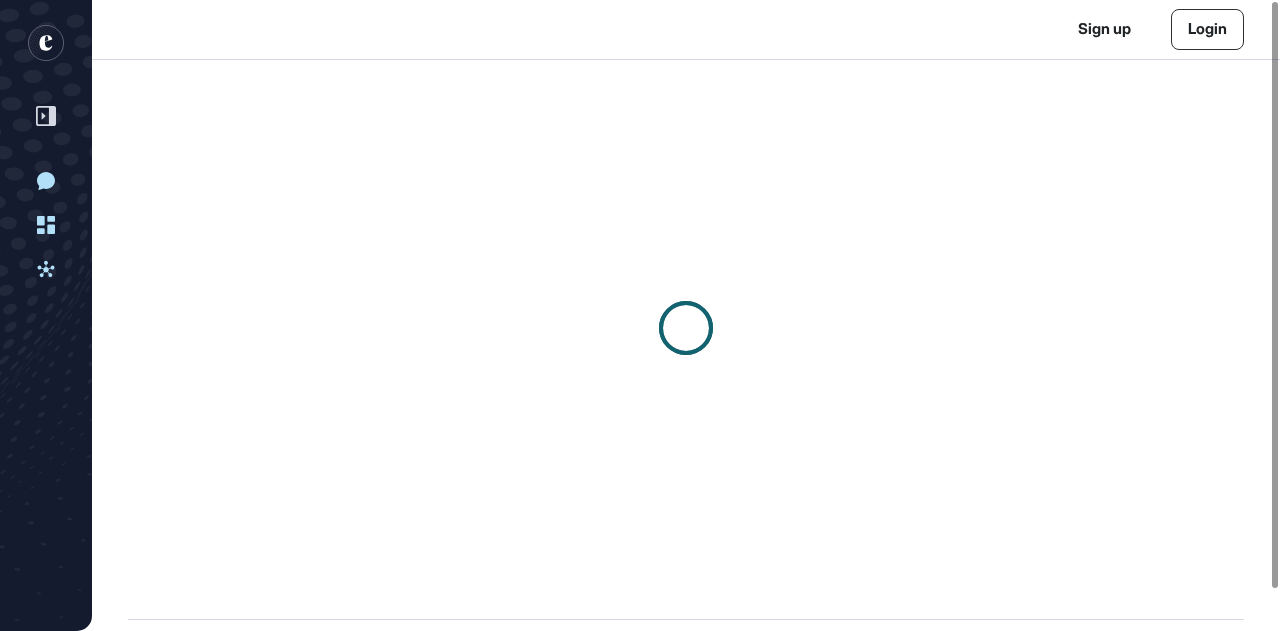 scroll, scrollTop: 631, scrollLeft: 1280, axis: both 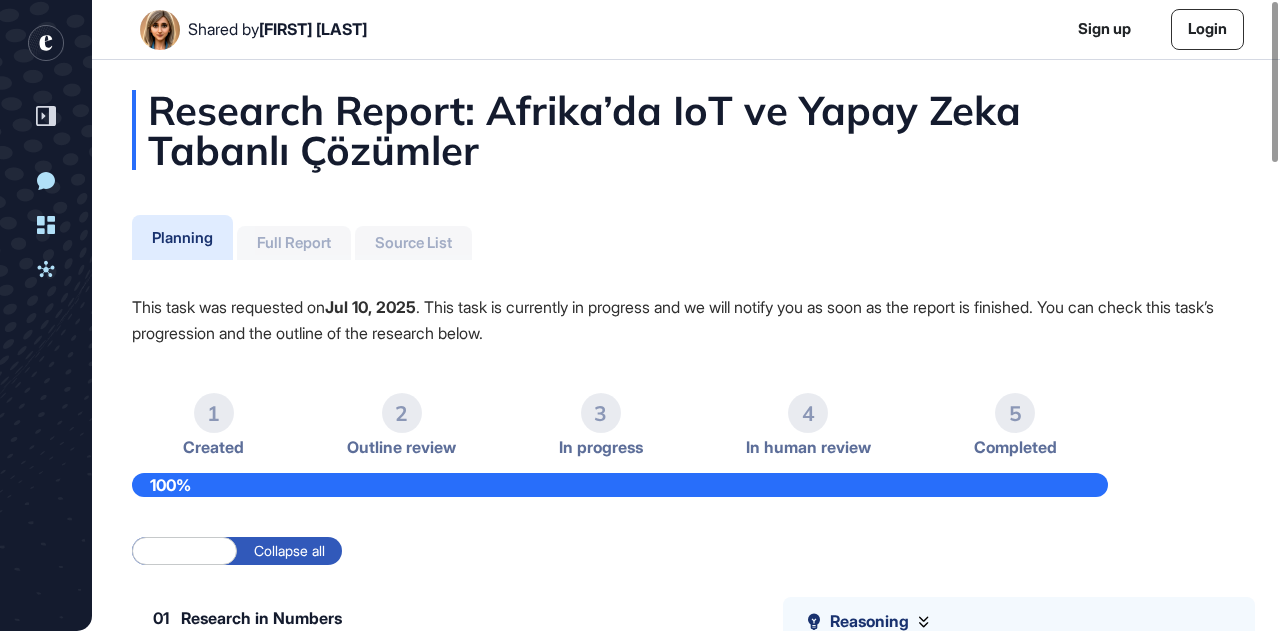 click on "Full Report" at bounding box center (294, 243) 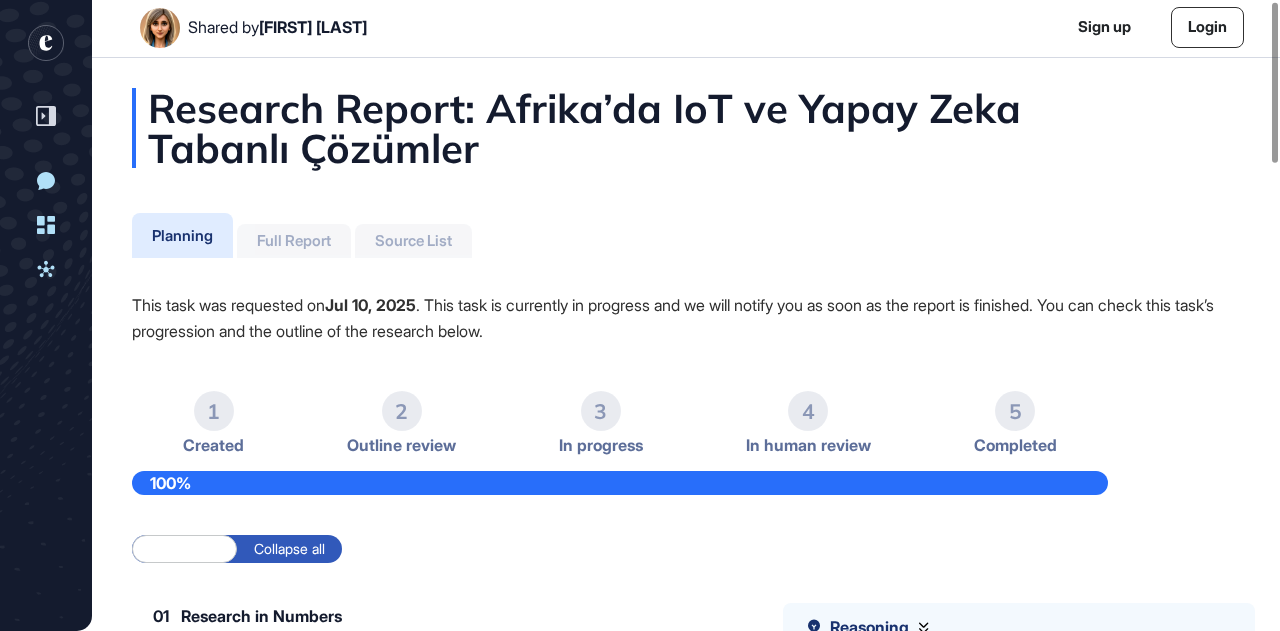 scroll, scrollTop: 0, scrollLeft: 0, axis: both 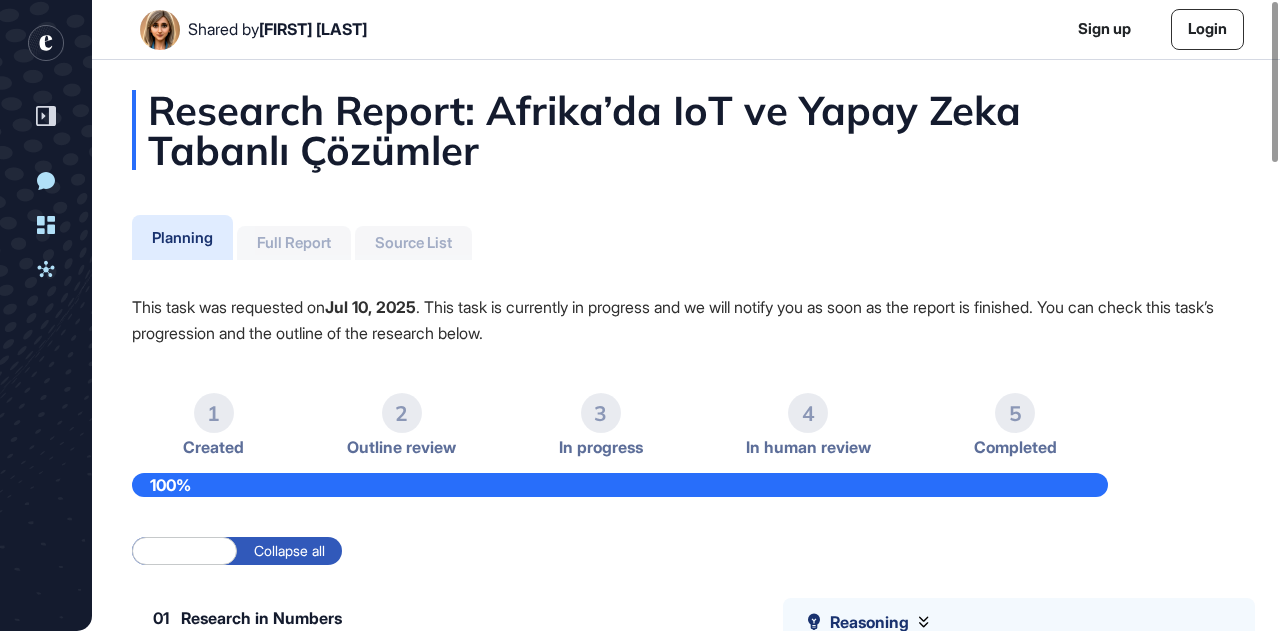click on "Login" at bounding box center [1207, 29] 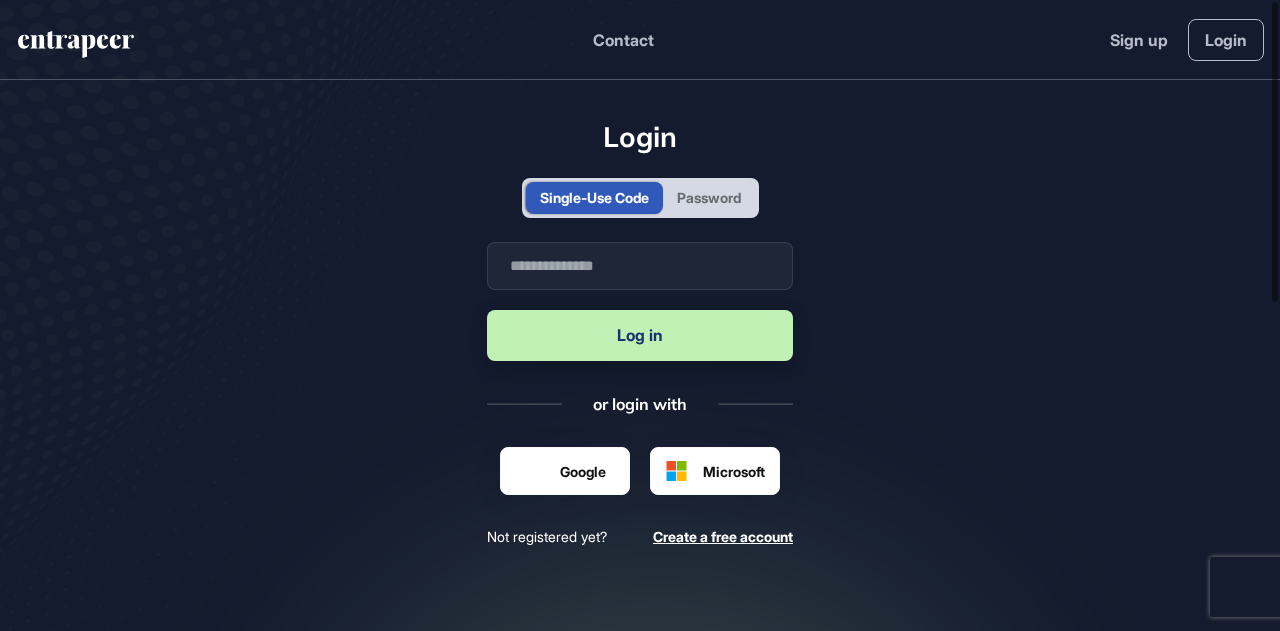 scroll, scrollTop: 631, scrollLeft: 1280, axis: both 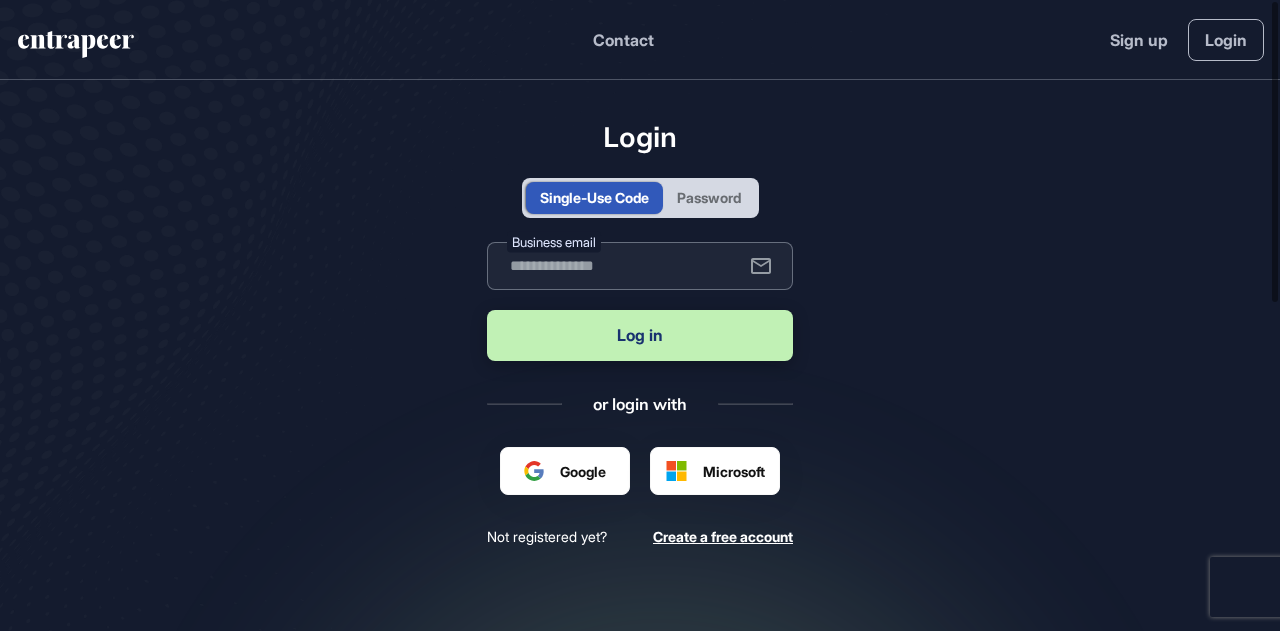 click at bounding box center [640, 266] 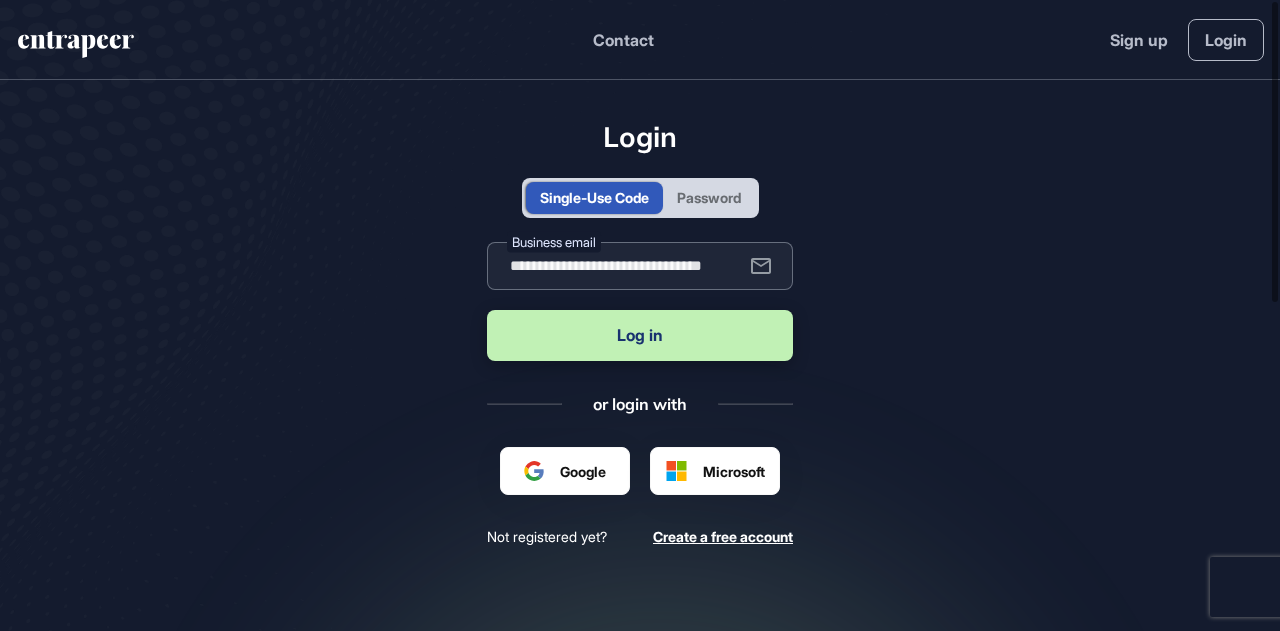 type on "**********" 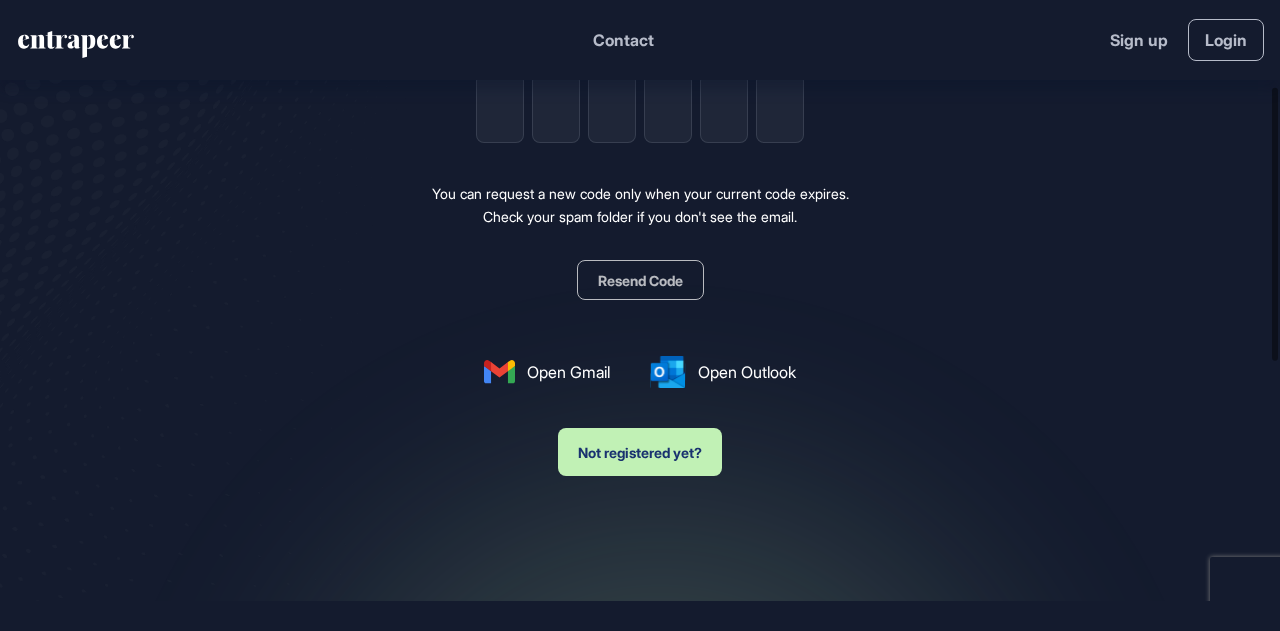 scroll, scrollTop: 100, scrollLeft: 0, axis: vertical 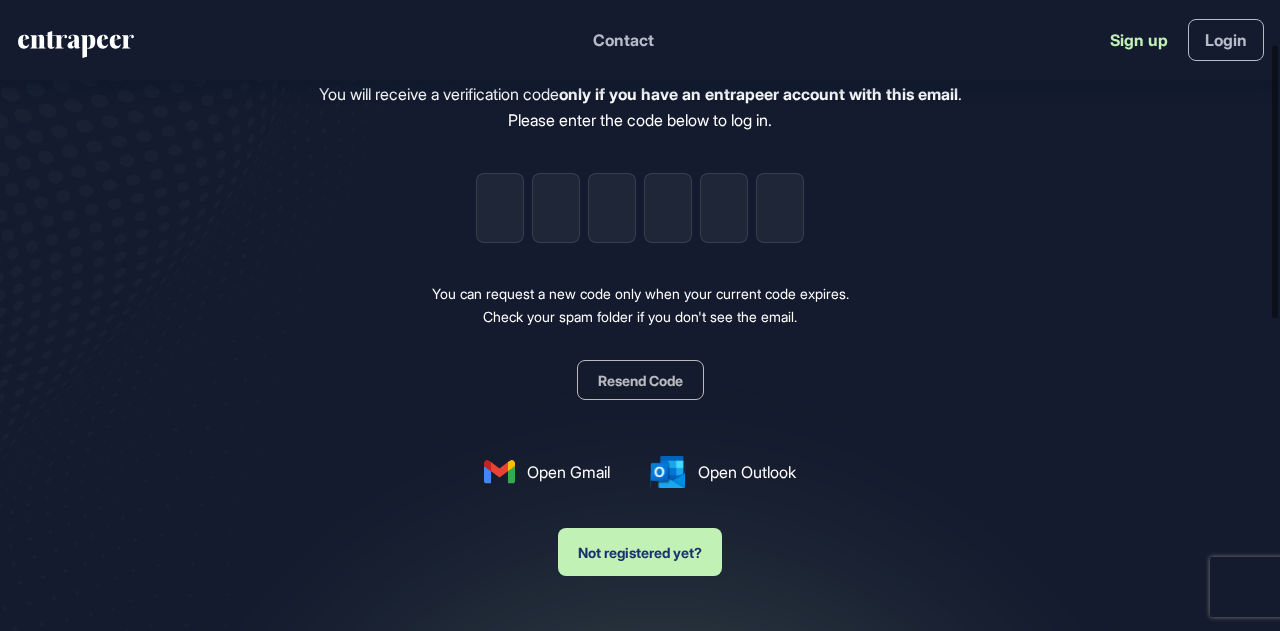 click on "Sign up" 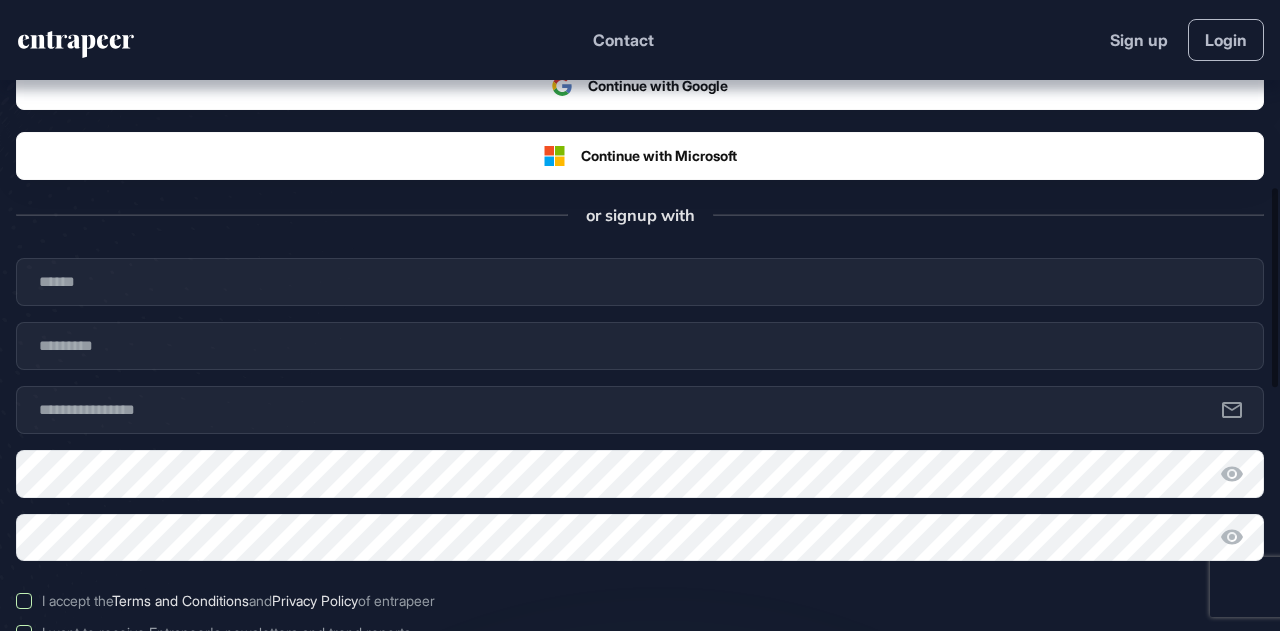 scroll, scrollTop: 400, scrollLeft: 0, axis: vertical 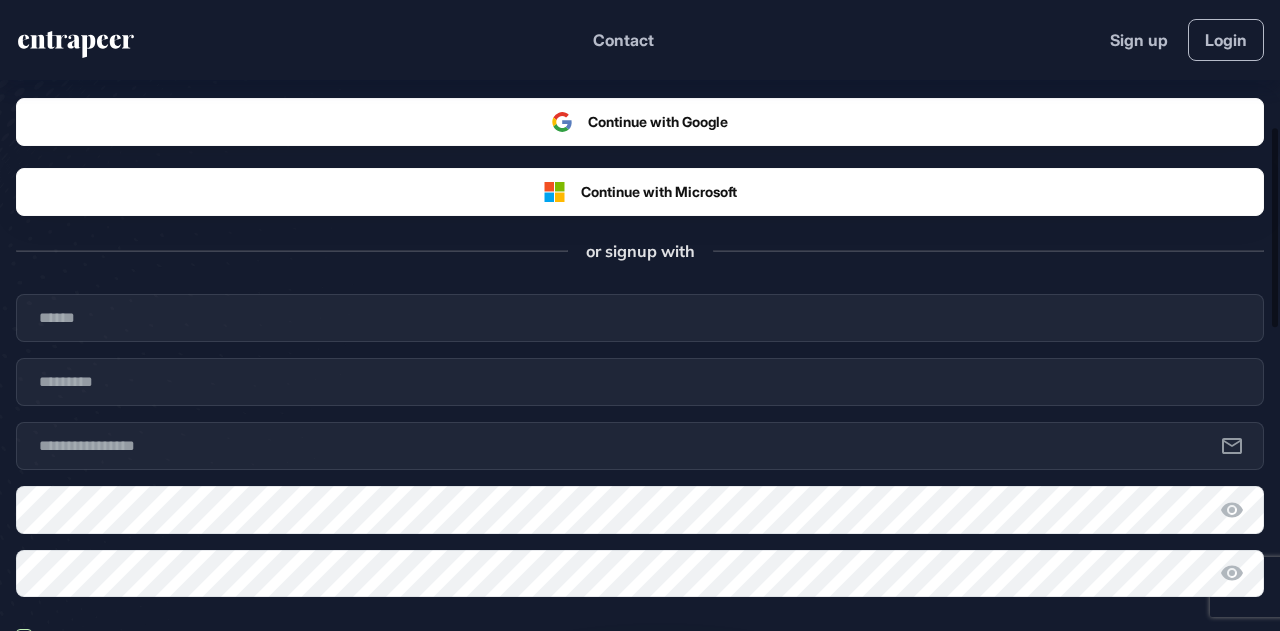 click on "Name * Surname * Business email * Password * Confirm Password * I accept the Terms and Conditions and Privacy Policy of entrapeer I want to receive Entrapeer's newsletters and trend reports Sign up Already have an account? Sign In" at bounding box center [640, 554] 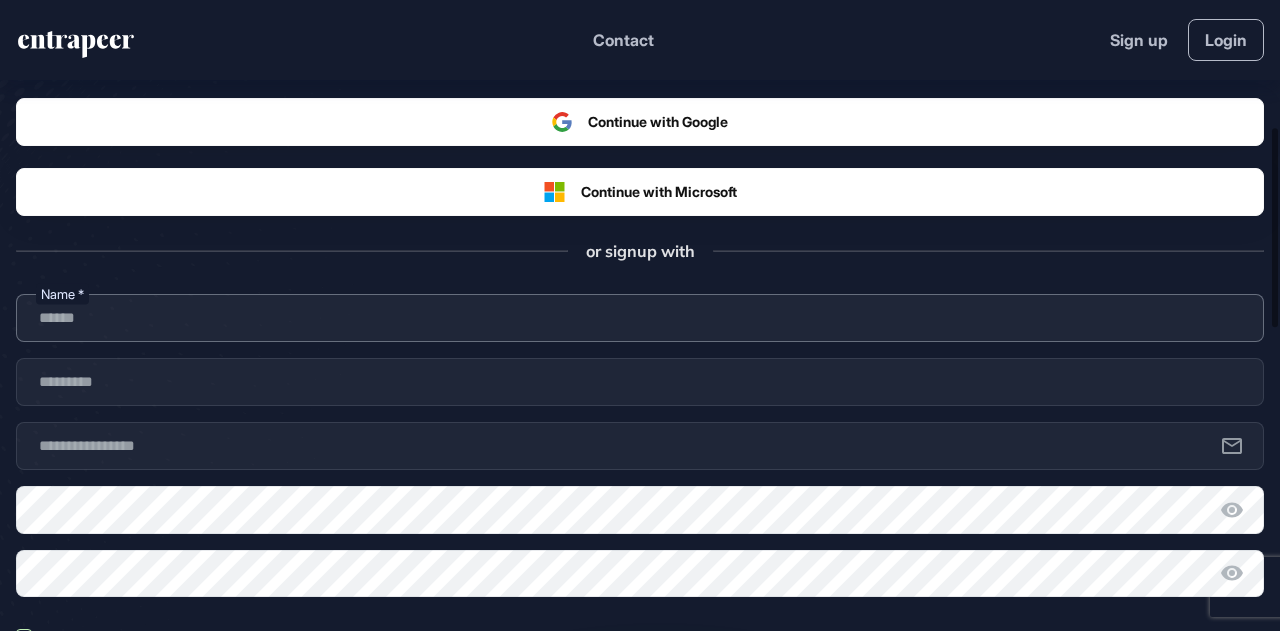 click at bounding box center (640, 318) 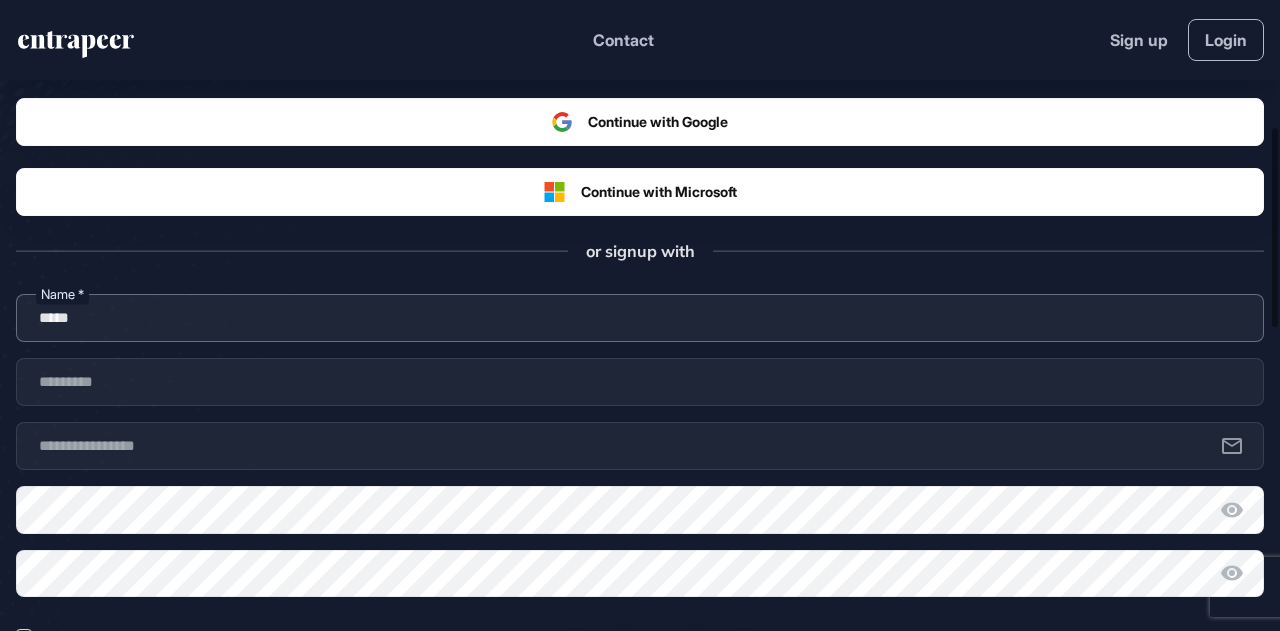type on "*****" 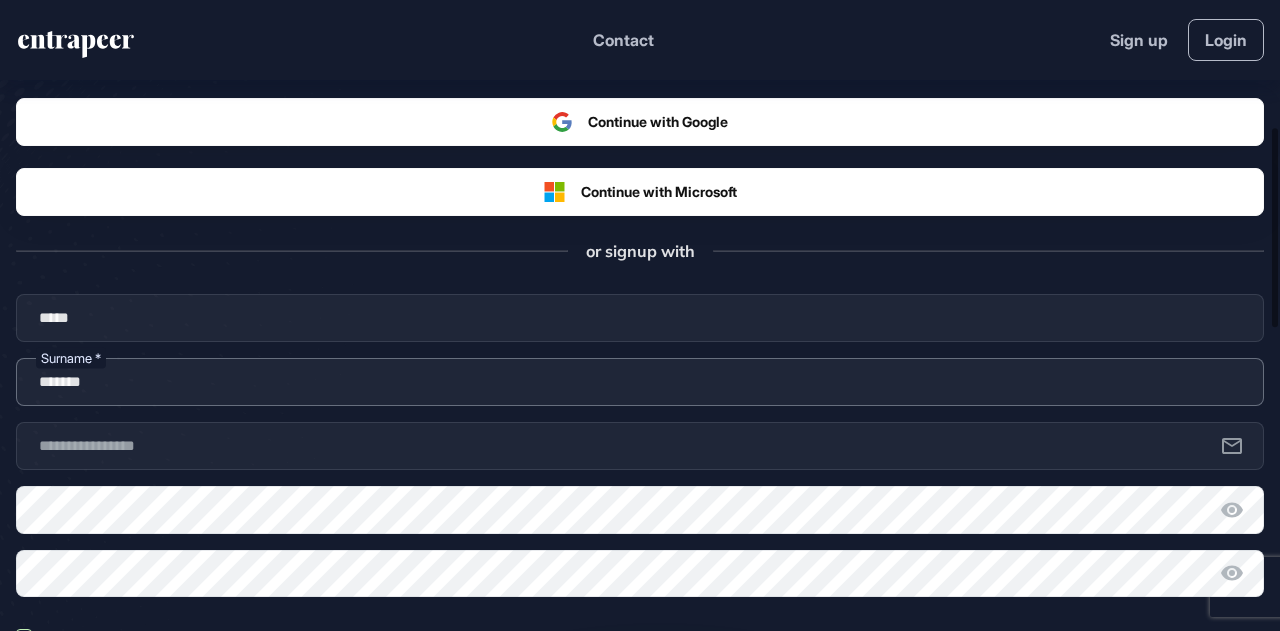 type on "*******" 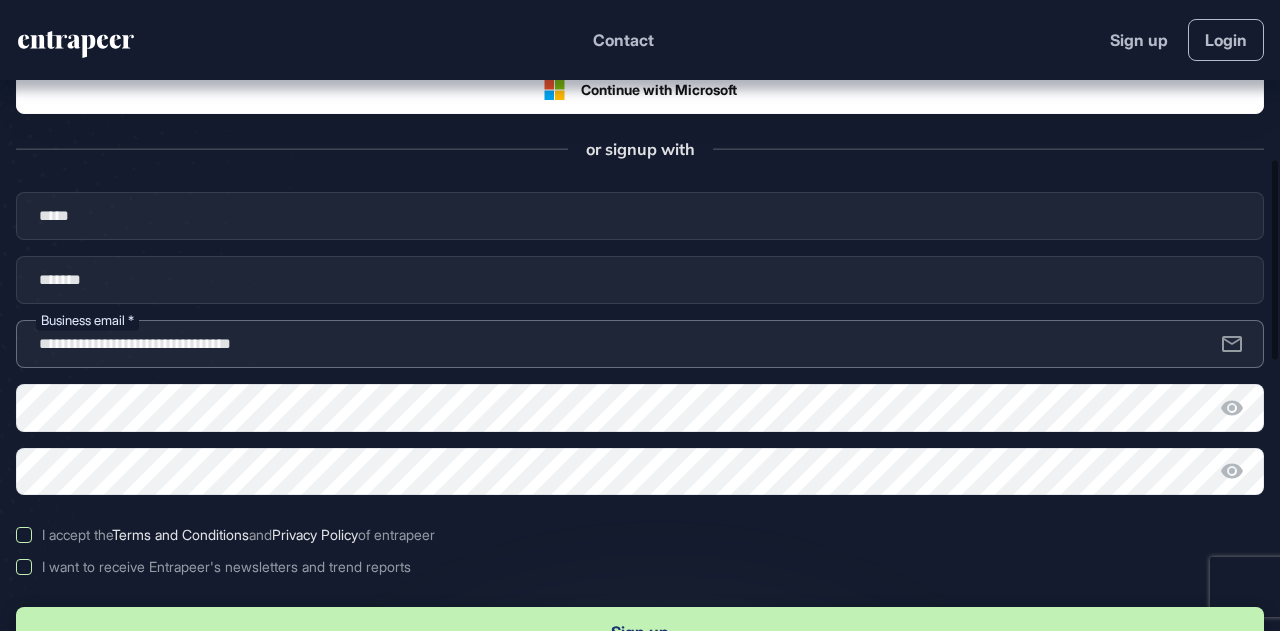 scroll, scrollTop: 600, scrollLeft: 0, axis: vertical 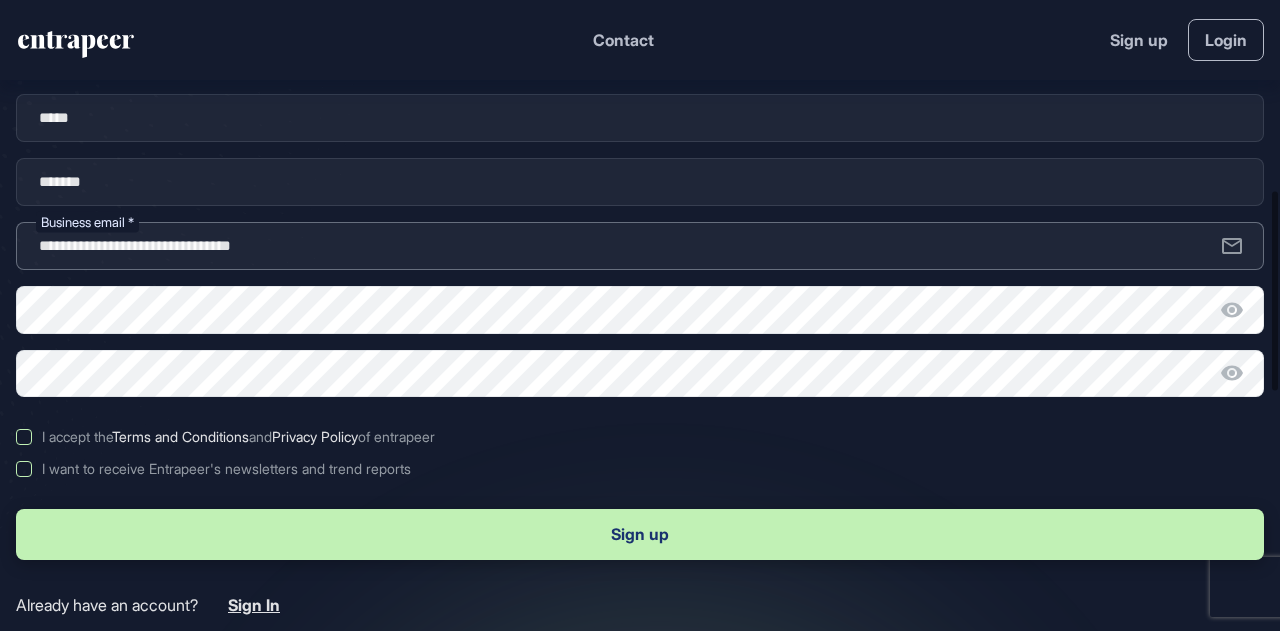 type on "**********" 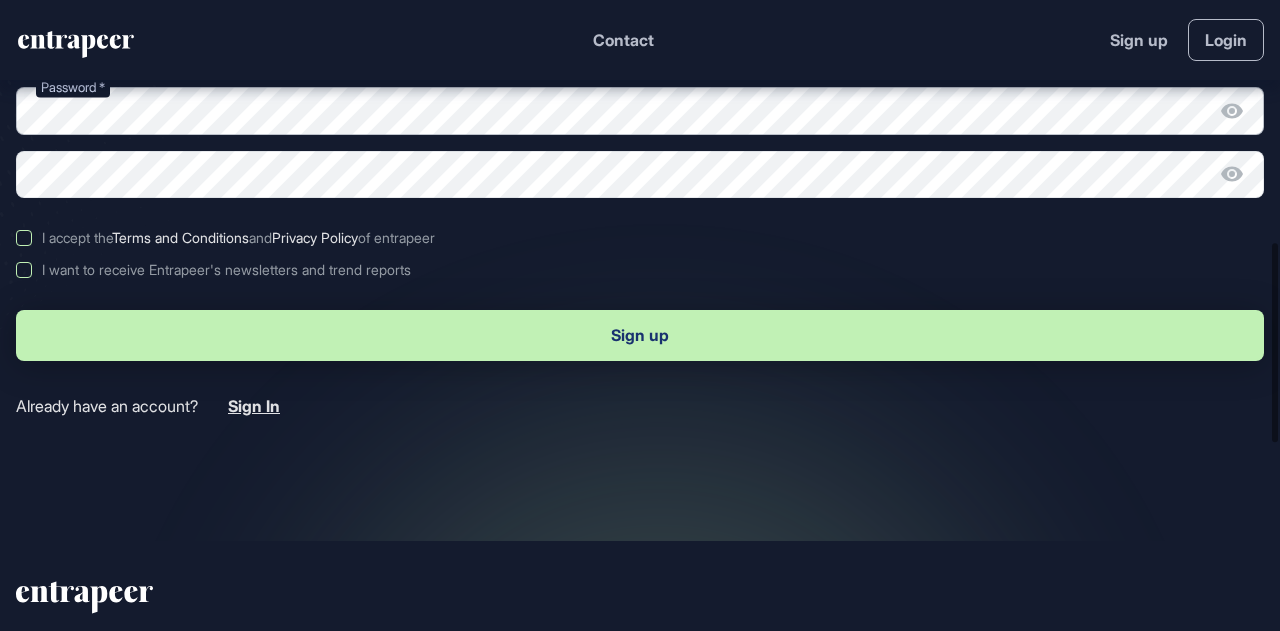 scroll, scrollTop: 800, scrollLeft: 0, axis: vertical 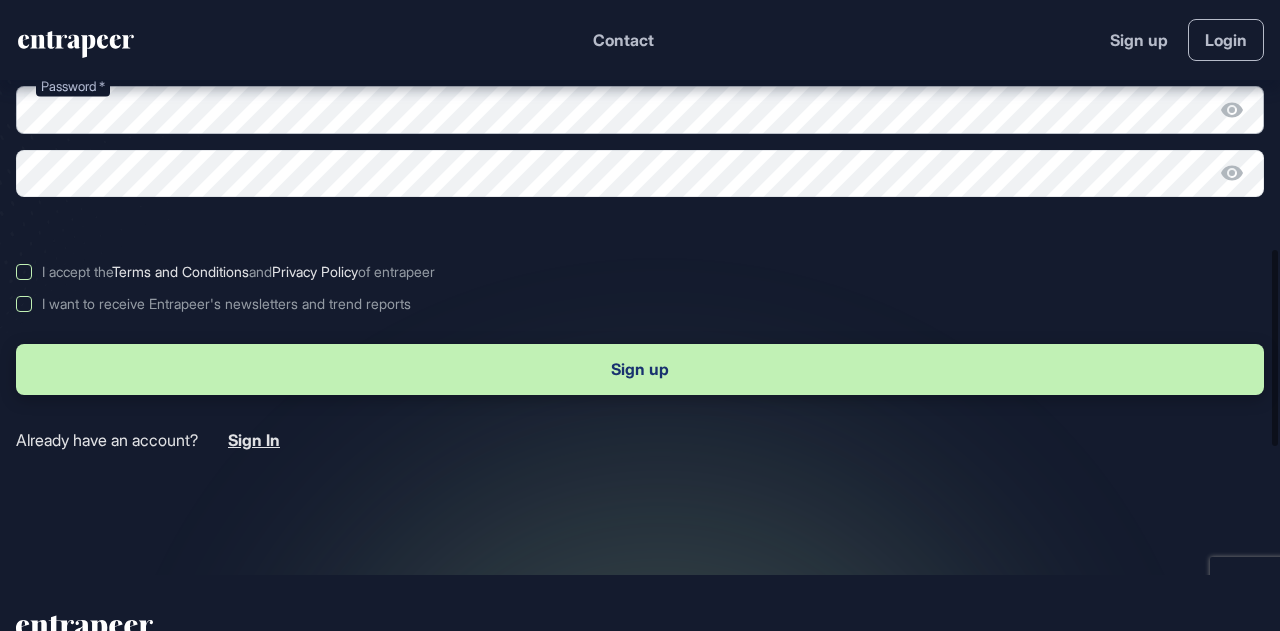 click on "**********" at bounding box center [640, -115] 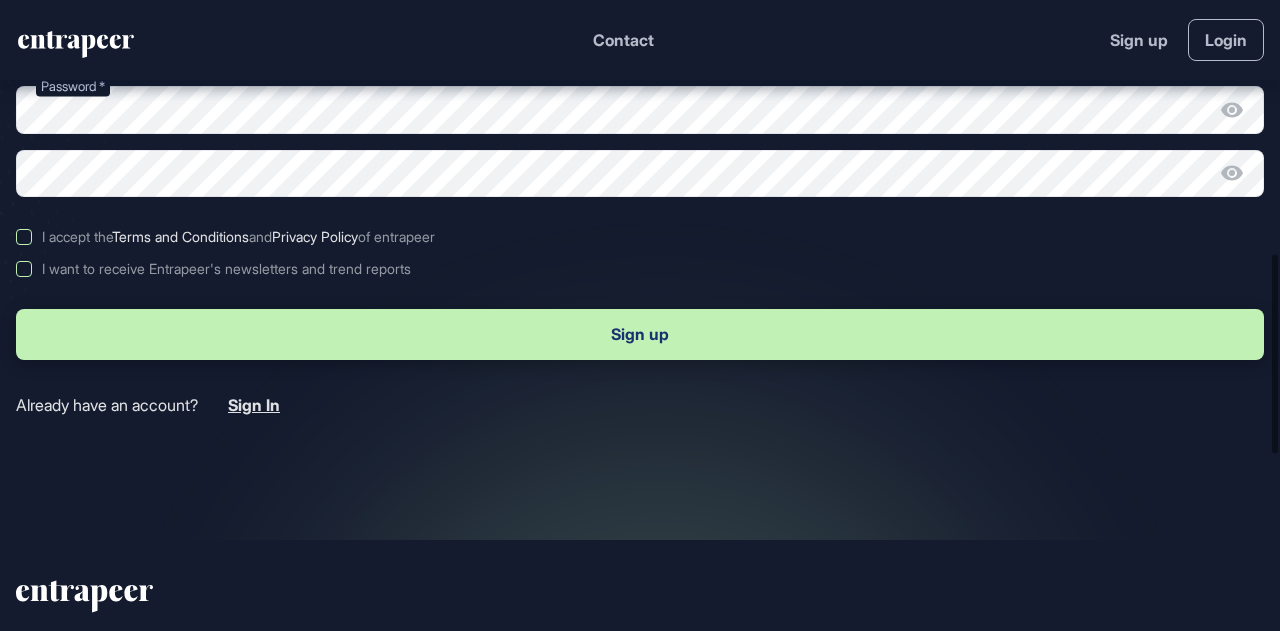 click on "I accept the  Terms and Conditions  and  Privacy Policy  of entrapeer" at bounding box center [640, 237] 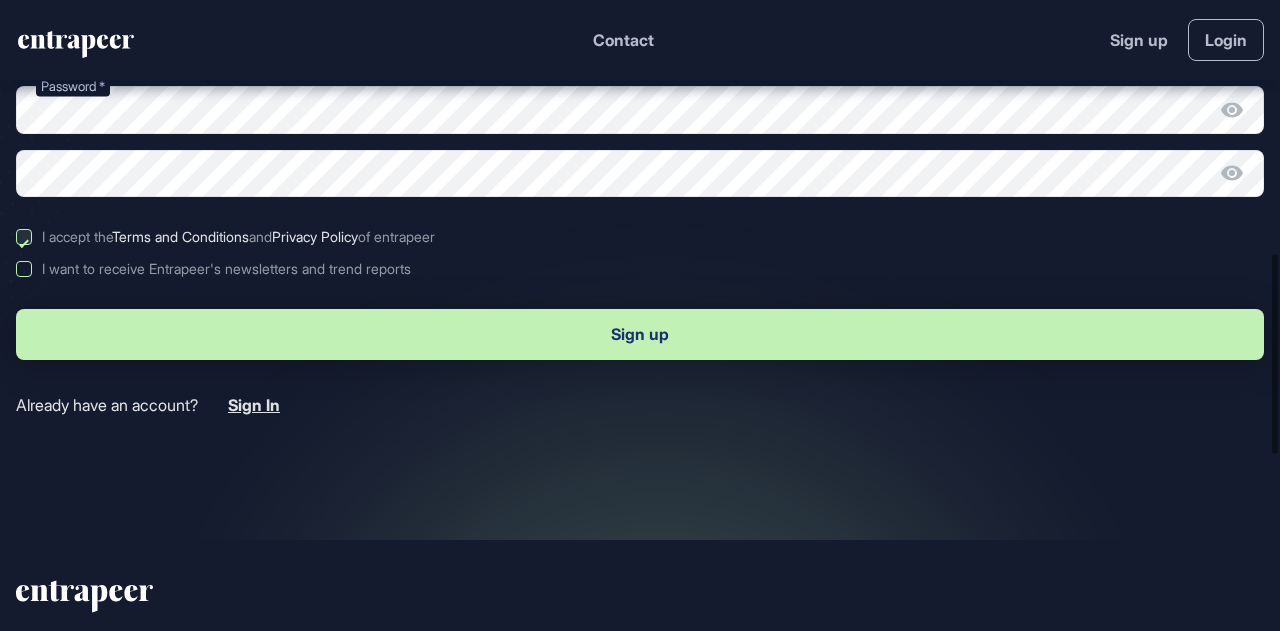 click on "Sign up" at bounding box center (640, 334) 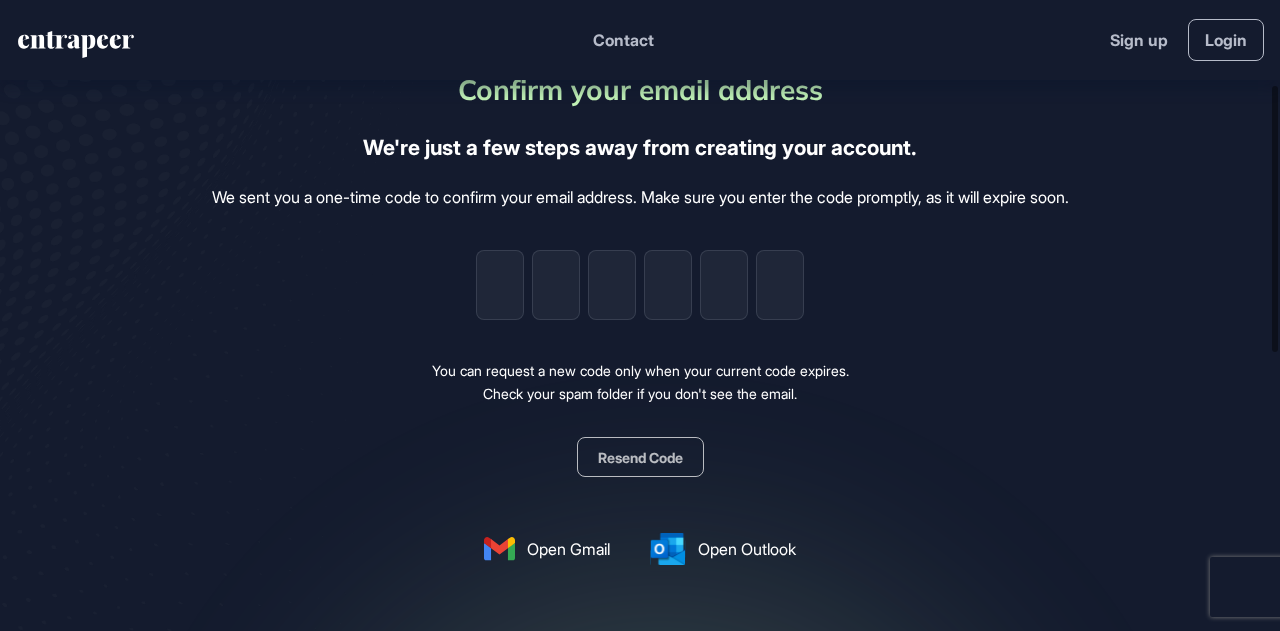 scroll, scrollTop: 200, scrollLeft: 0, axis: vertical 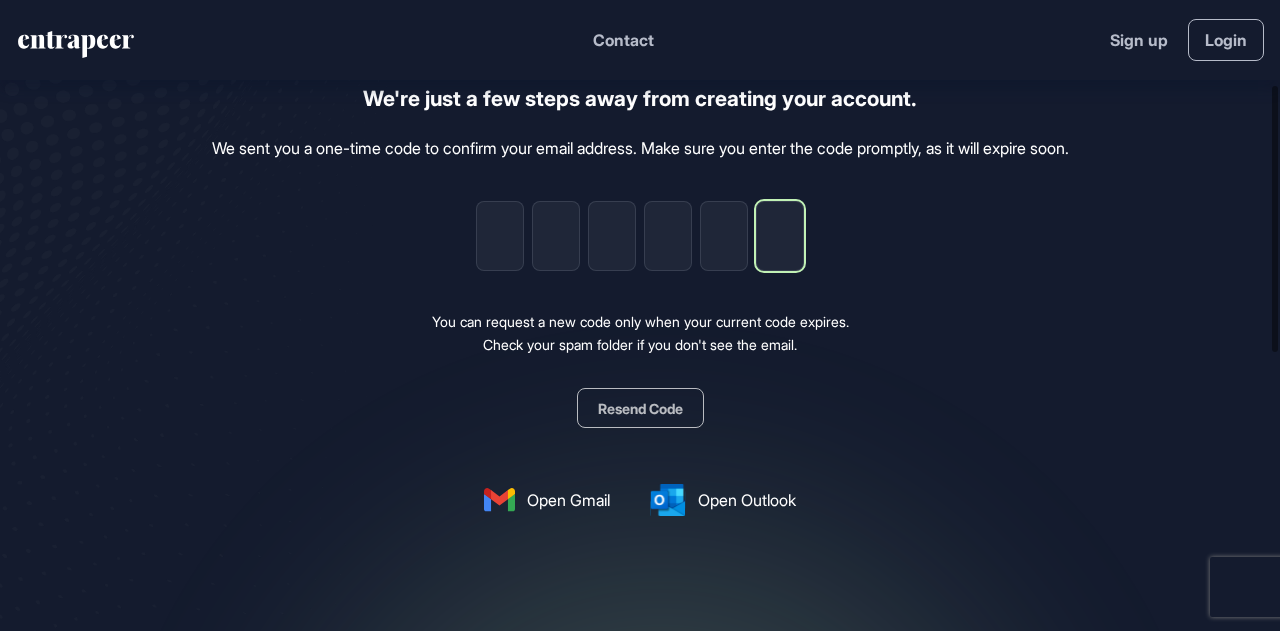 paste on "*" 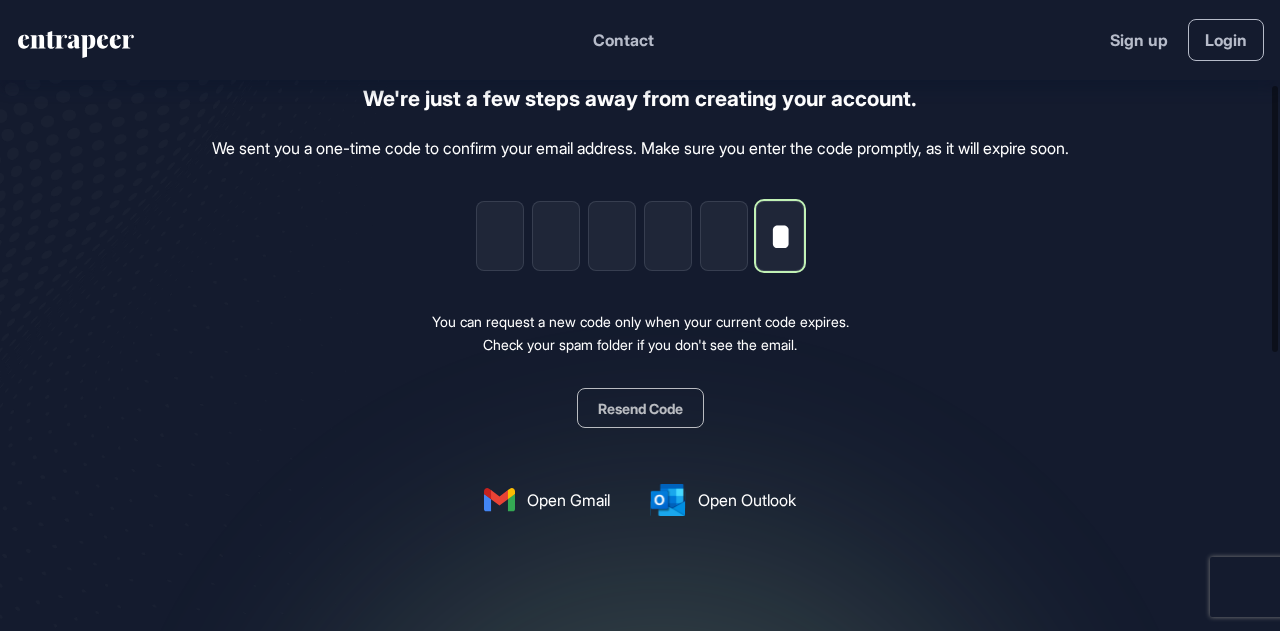 scroll, scrollTop: 0, scrollLeft: 0, axis: both 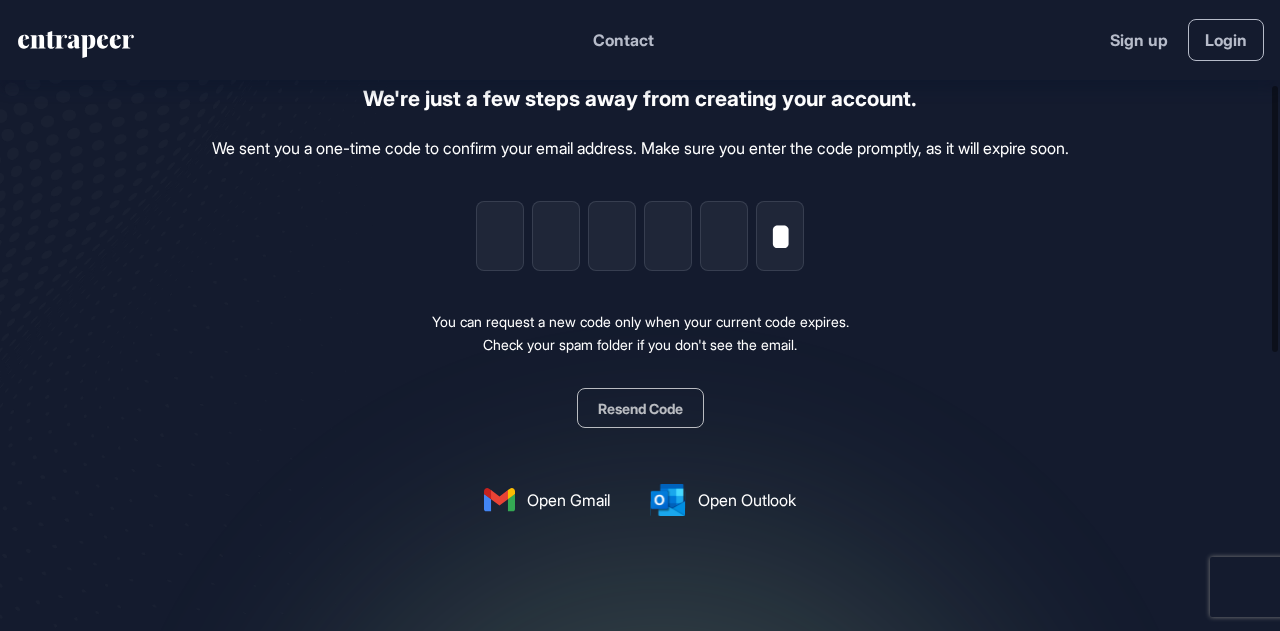 click on "Confirm your email address We're just a few steps away from creating your account. We sent you a one-time code to confirm your email address. Make sure you enter the code promptly, as it will expire soon. * You can request a new code only when your current code expires. Check your spam folder if you don't see the email. Resend Code Open Gmail Open Outlook" 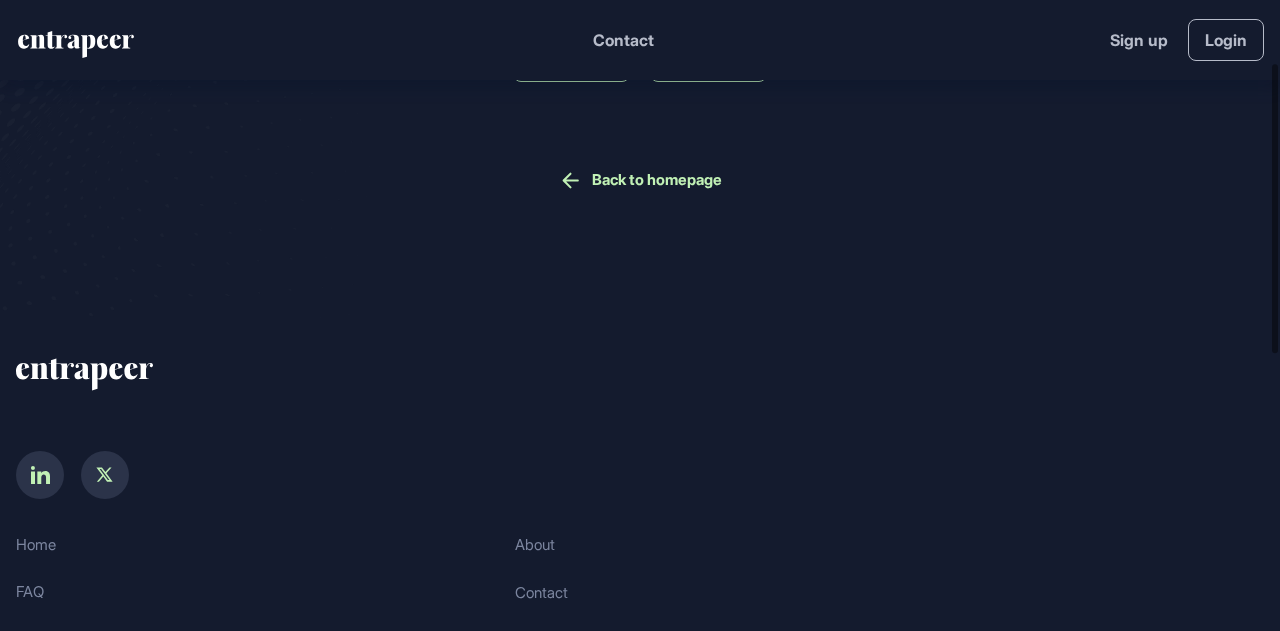 scroll, scrollTop: 0, scrollLeft: 0, axis: both 